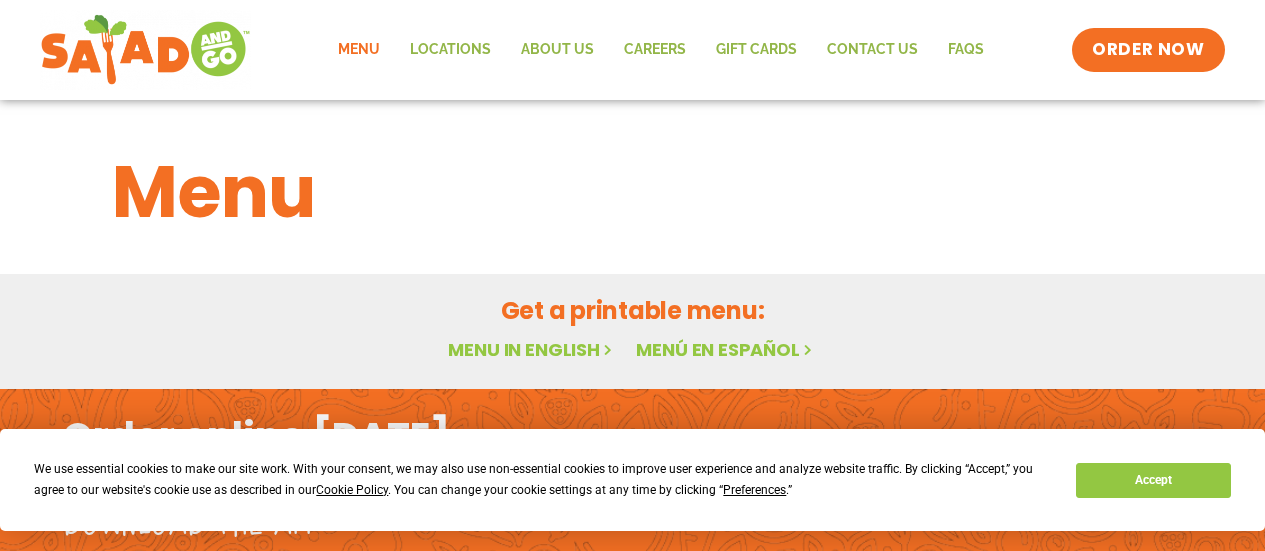 scroll, scrollTop: 0, scrollLeft: 0, axis: both 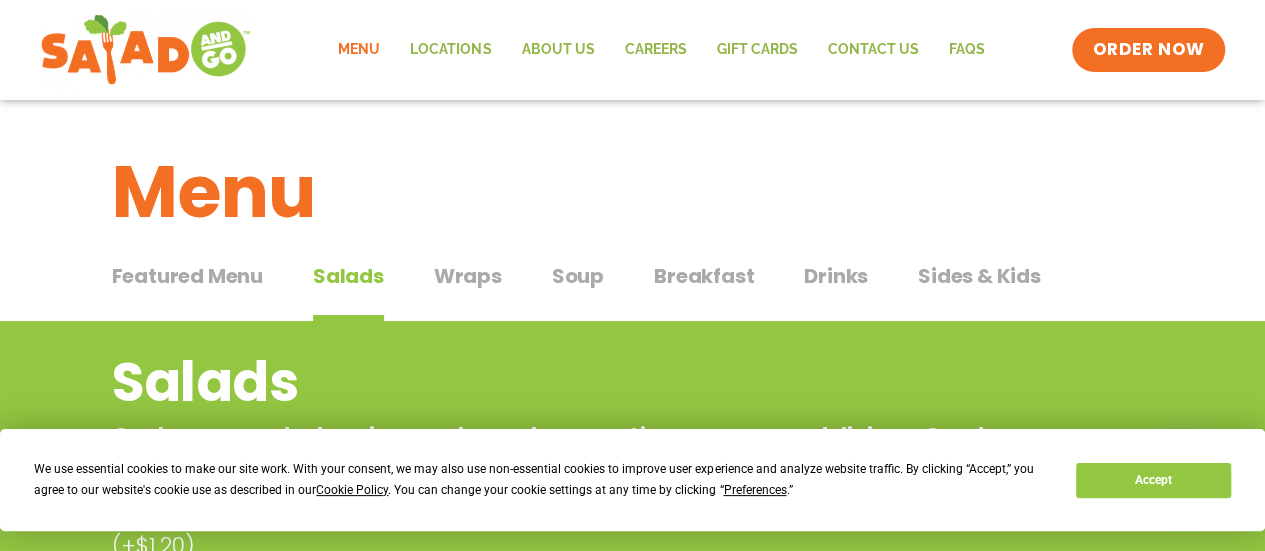 click on "Featured Menu   Featured Menu" at bounding box center (187, 291) 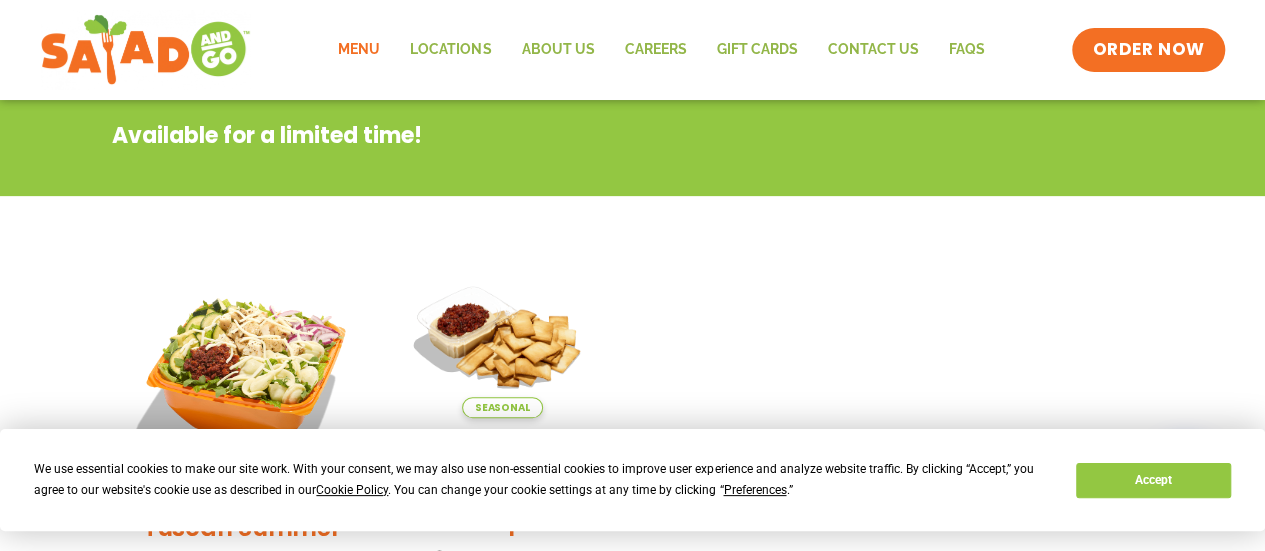 scroll, scrollTop: 302, scrollLeft: 0, axis: vertical 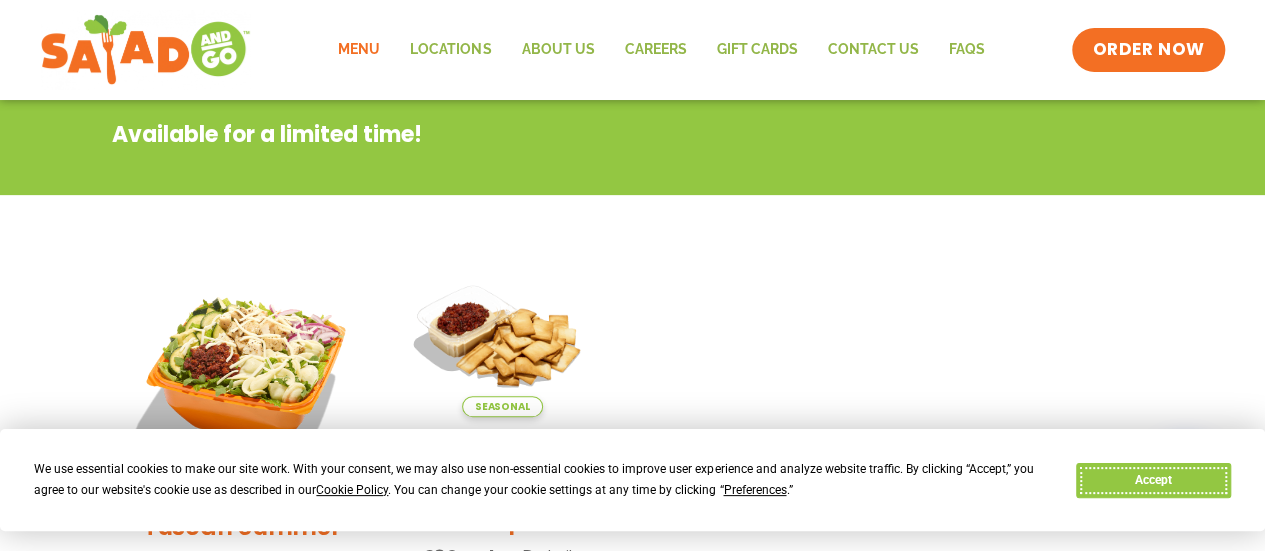 click on "Accept" at bounding box center (1153, 480) 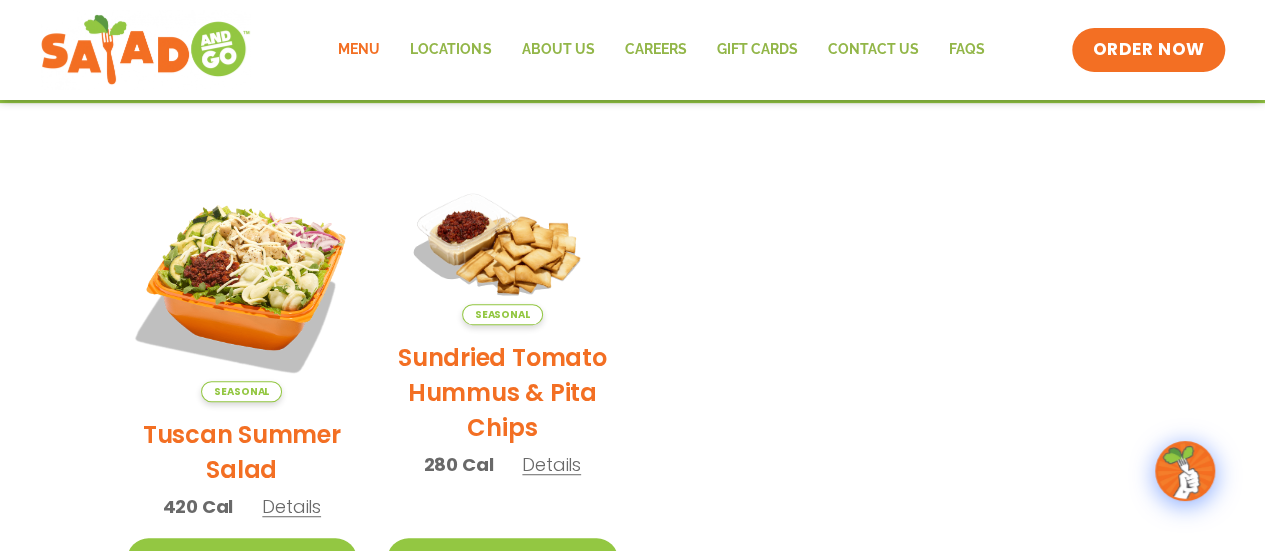 scroll, scrollTop: 0, scrollLeft: 0, axis: both 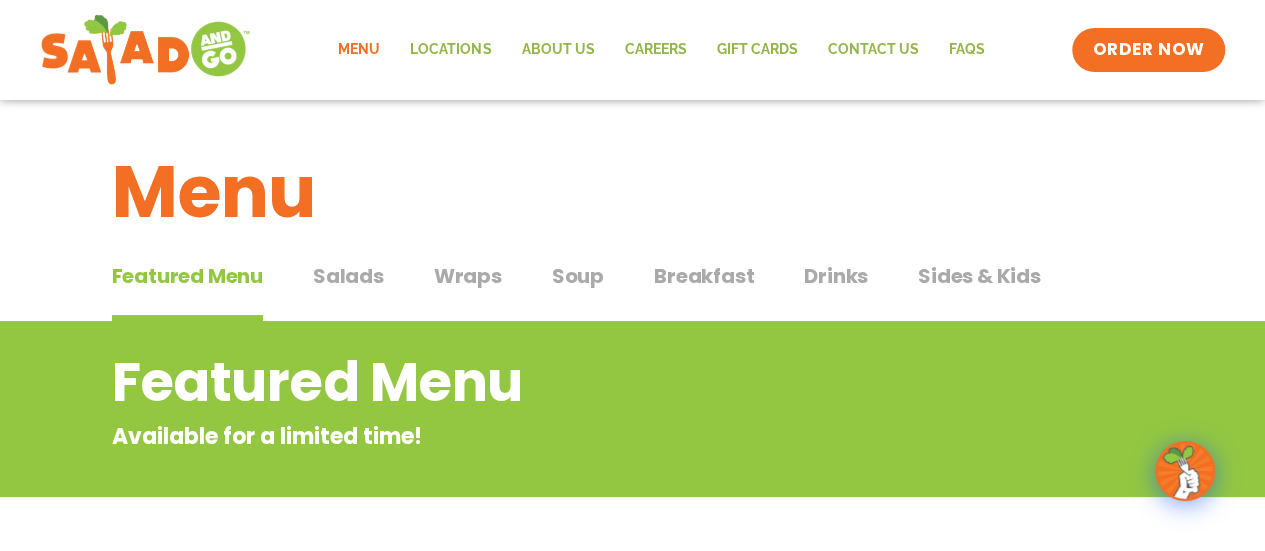 click on "Featured Menu" at bounding box center (187, 276) 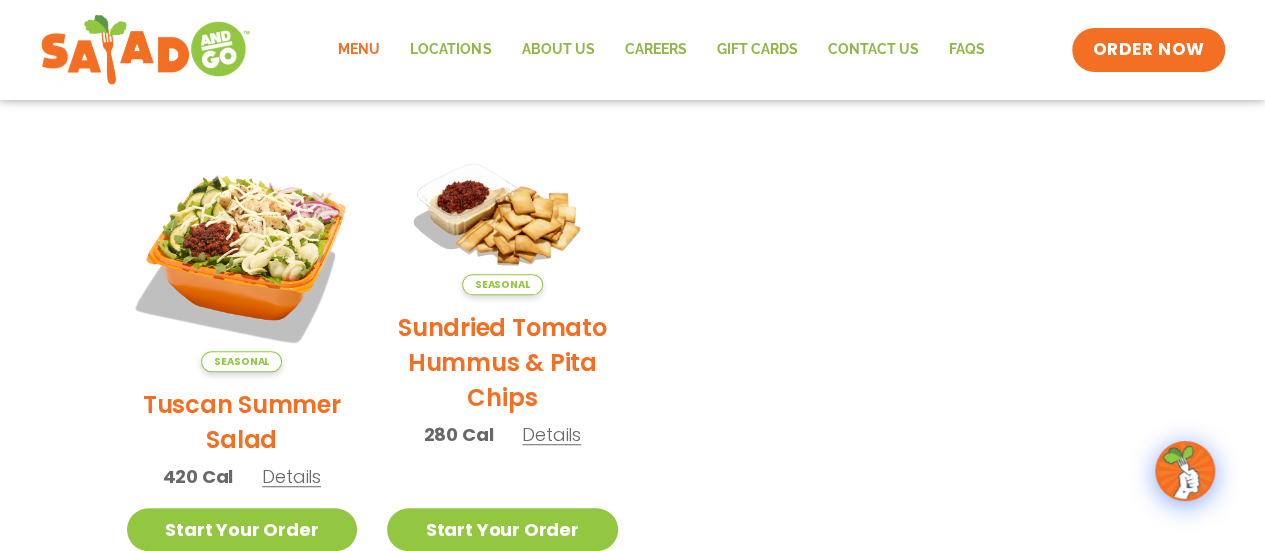 scroll, scrollTop: 442, scrollLeft: 0, axis: vertical 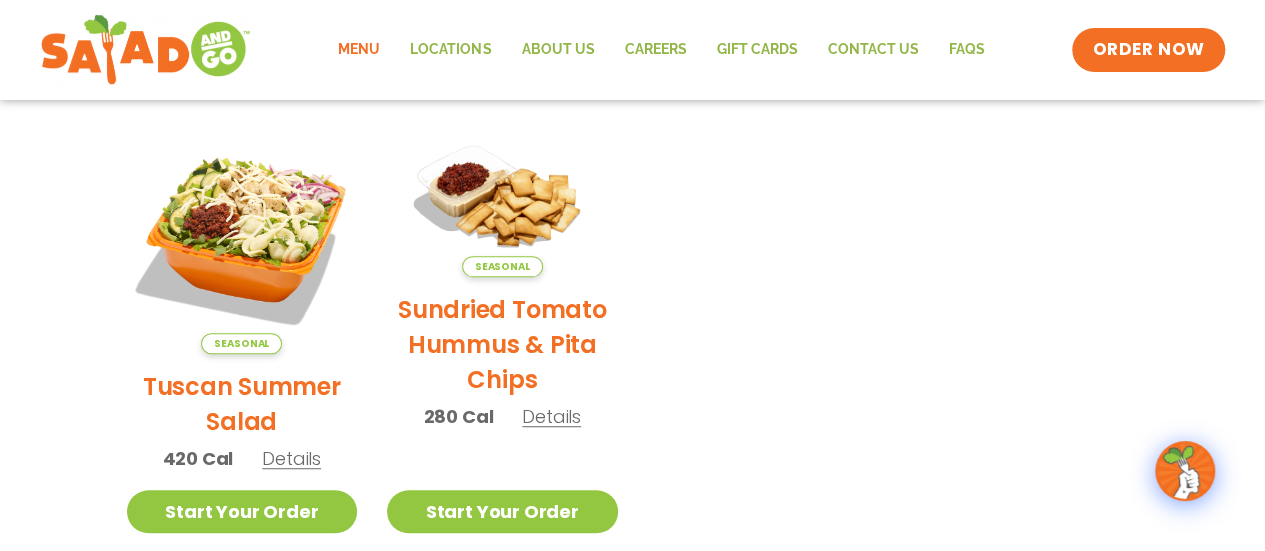 click on "Details" at bounding box center [291, 458] 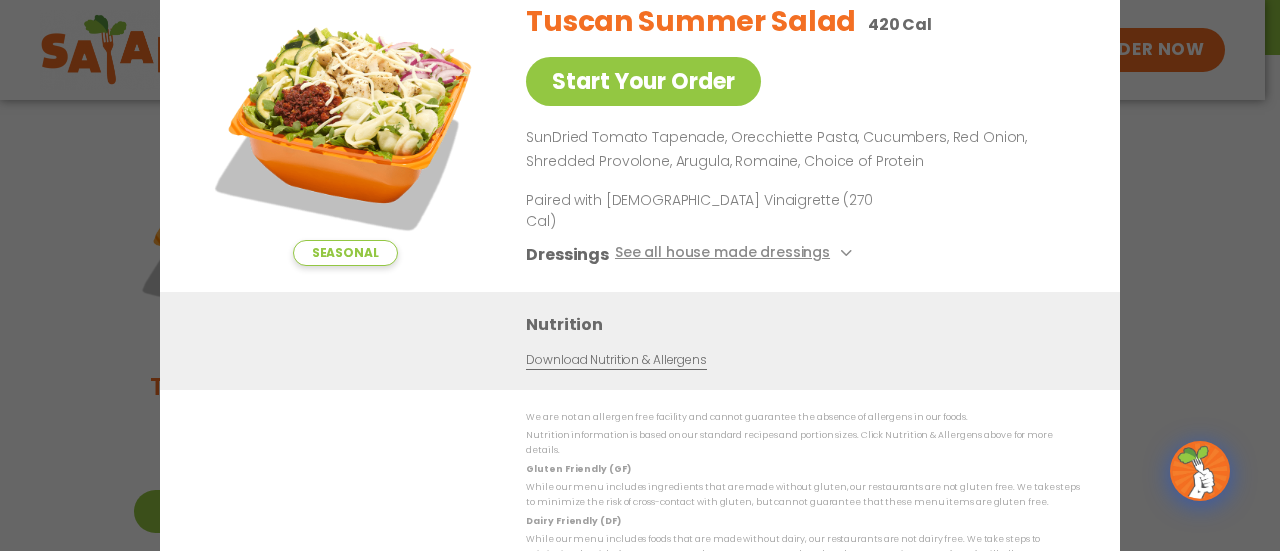 click on "Seasonal   Start Your Order Tuscan Summer Salad  420 Cal   Start Your Order SunDried Tomato Tapenade, Orecchiette Pasta, Cucumbers, Red Onion, Shredded Provolone, Arugula, Romaine, Choice of Protein Paired with Italian Vinaigrette (270 Cal) Dressings   See all house made dressings    Italian Vinaigrette   Balsamic Vinaigrette GF DF V   BBQ Ranch GF   Caesar GF   Creamy Blue Cheese GF   Creamy Greek GF   Jalapeño Ranch GF   Ranch GF   Thai Peanut GF DF Nutrition   Download Nutrition & Allergens We are not an allergen free facility and cannot guarantee the absence of allergens in our foods. Nutrition information is based on our standard recipes and portion sizes. Click Nutrition & Allergens above for more details. Gluten Friendly (GF) While our menu includes ingredients that are made without gluten, our restaurants are not gluten free. We take steps to minimize the risk of cross-contact with gluten, but cannot guarantee that these menu items are gluten free. Dairy Friendly (DF)" at bounding box center [640, 275] 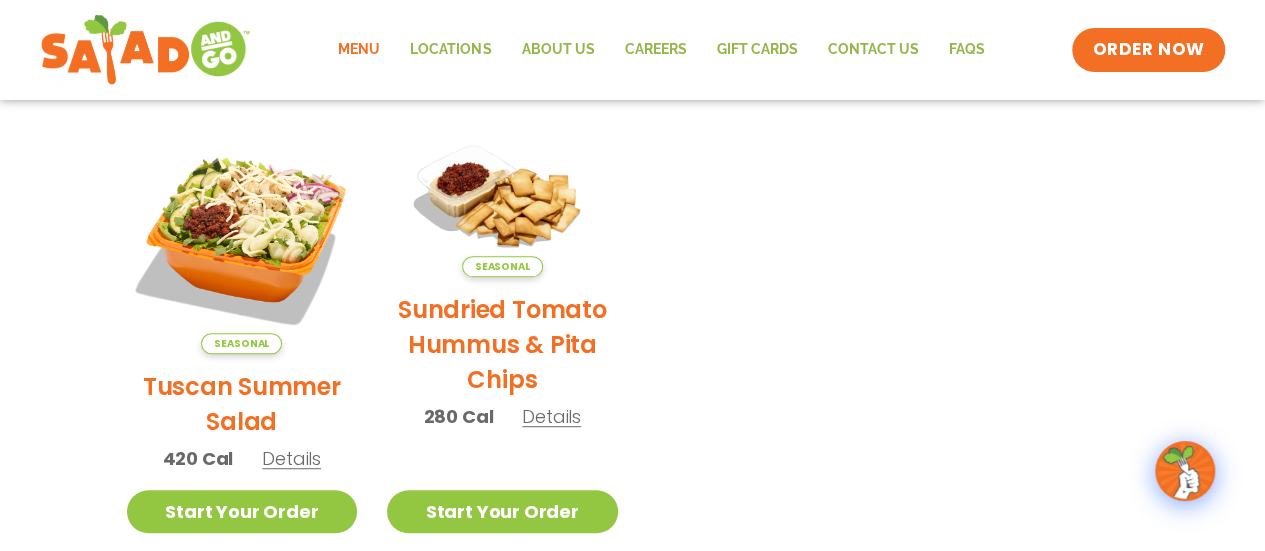 click on "Menu" 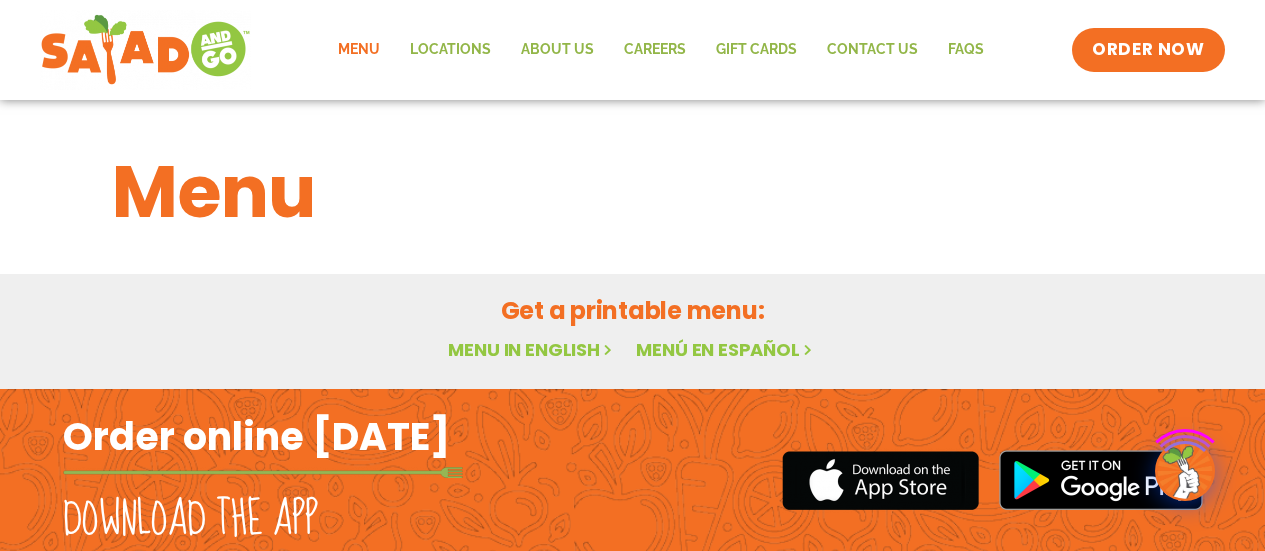 scroll, scrollTop: 0, scrollLeft: 0, axis: both 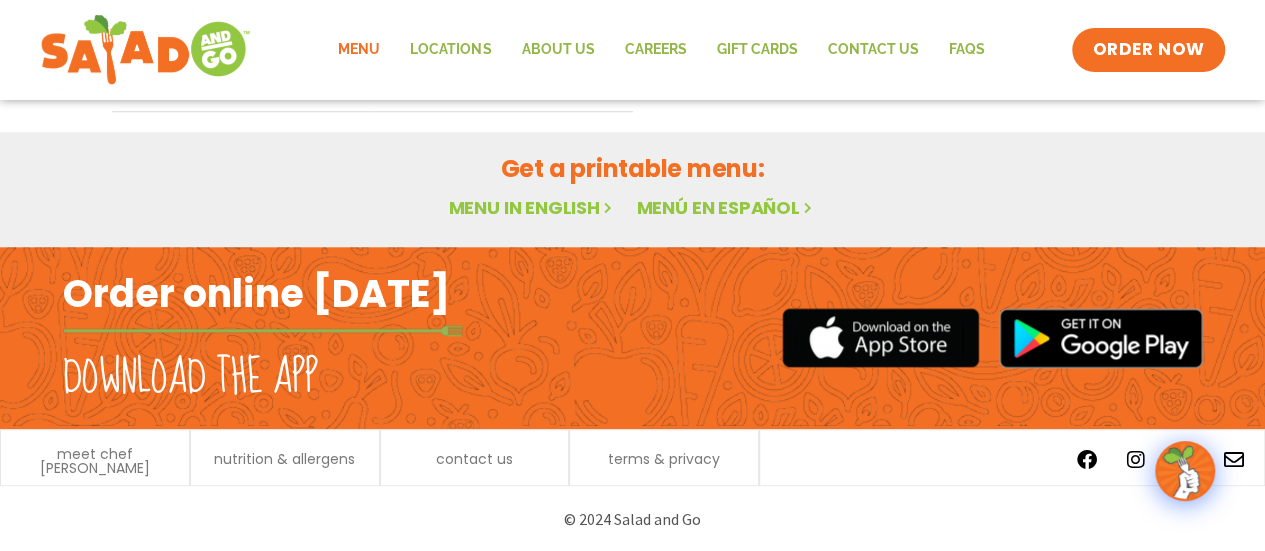 click on "Menu in English" at bounding box center [532, 207] 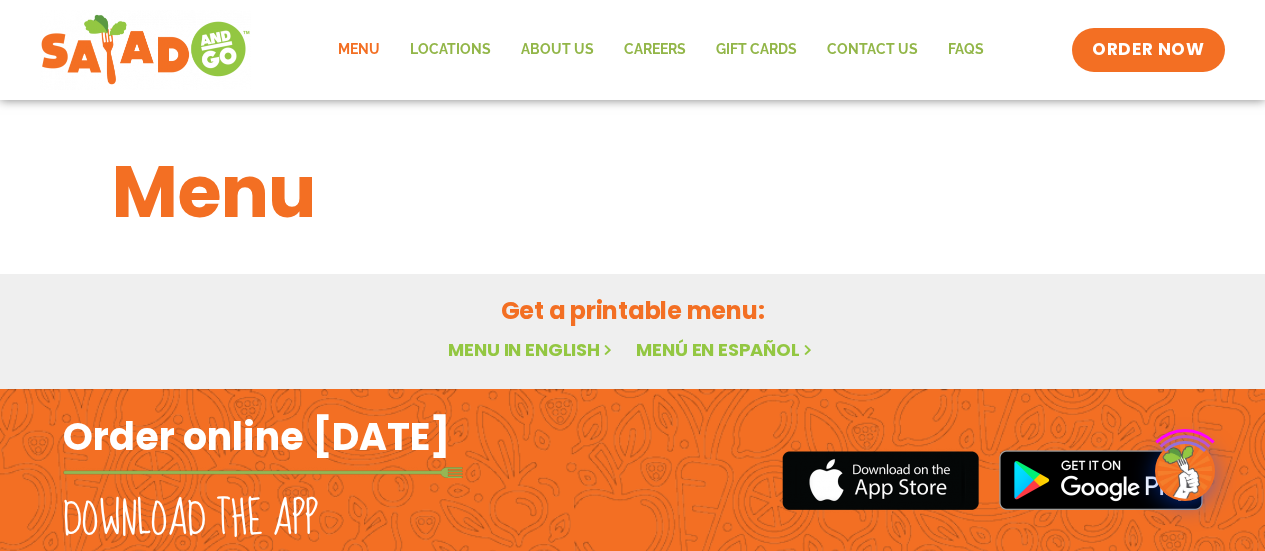 scroll, scrollTop: 0, scrollLeft: 0, axis: both 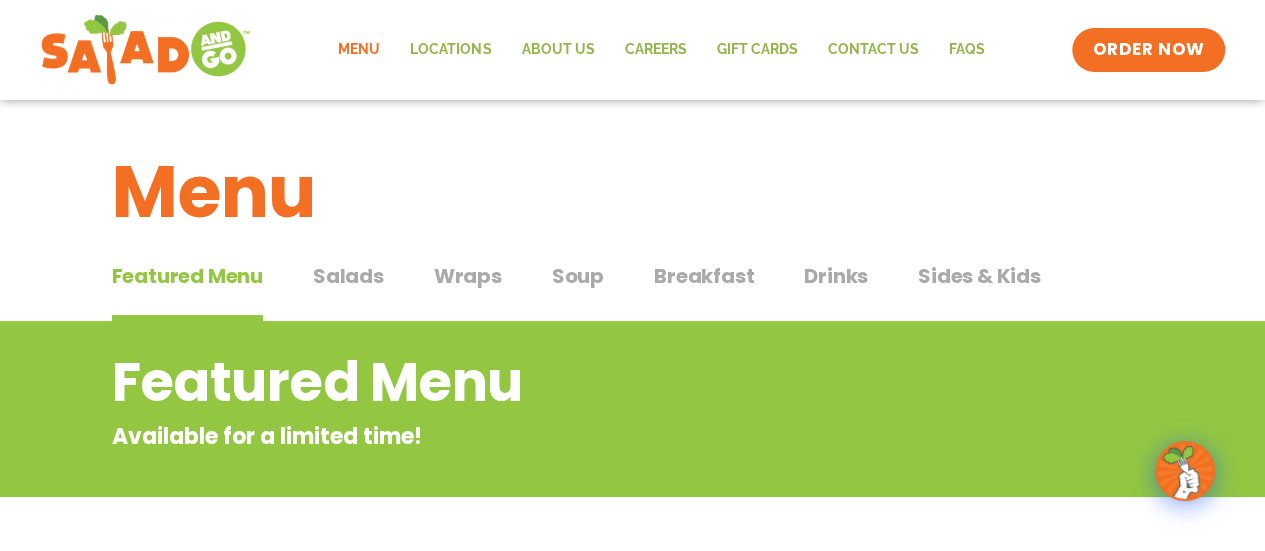 click on "Salads" at bounding box center (348, 276) 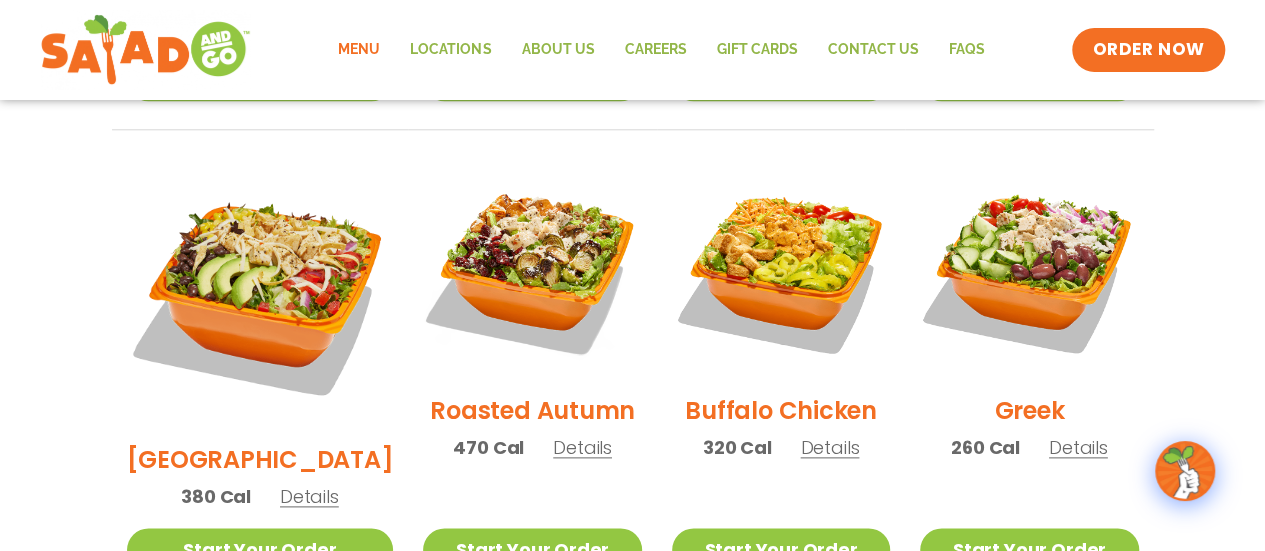 scroll, scrollTop: 1034, scrollLeft: 0, axis: vertical 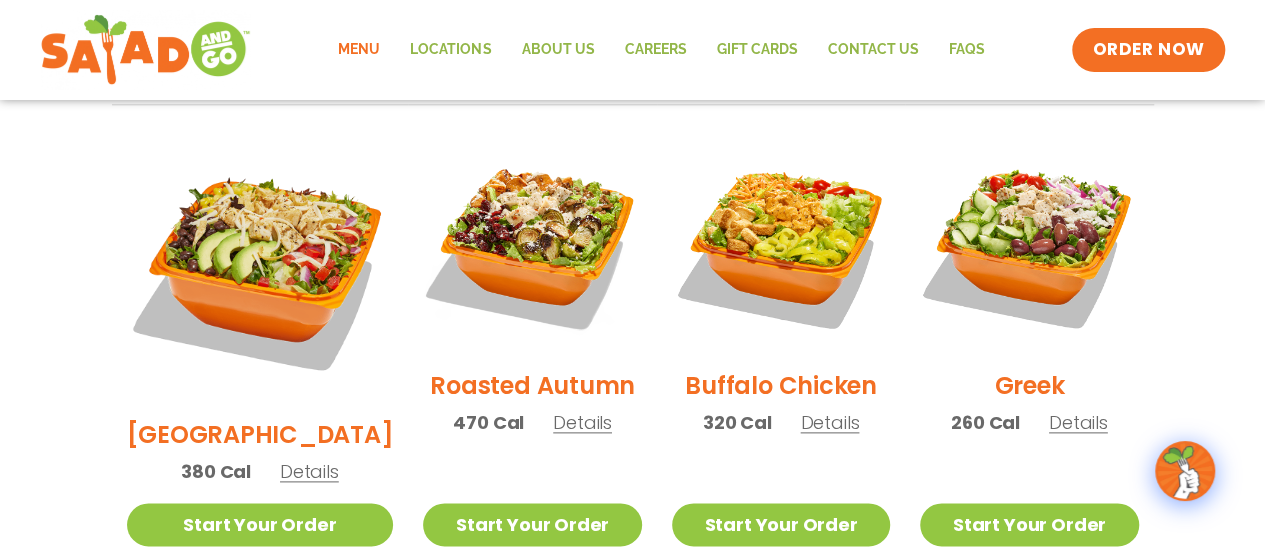 click on "Roasted Autumn" at bounding box center [532, 385] 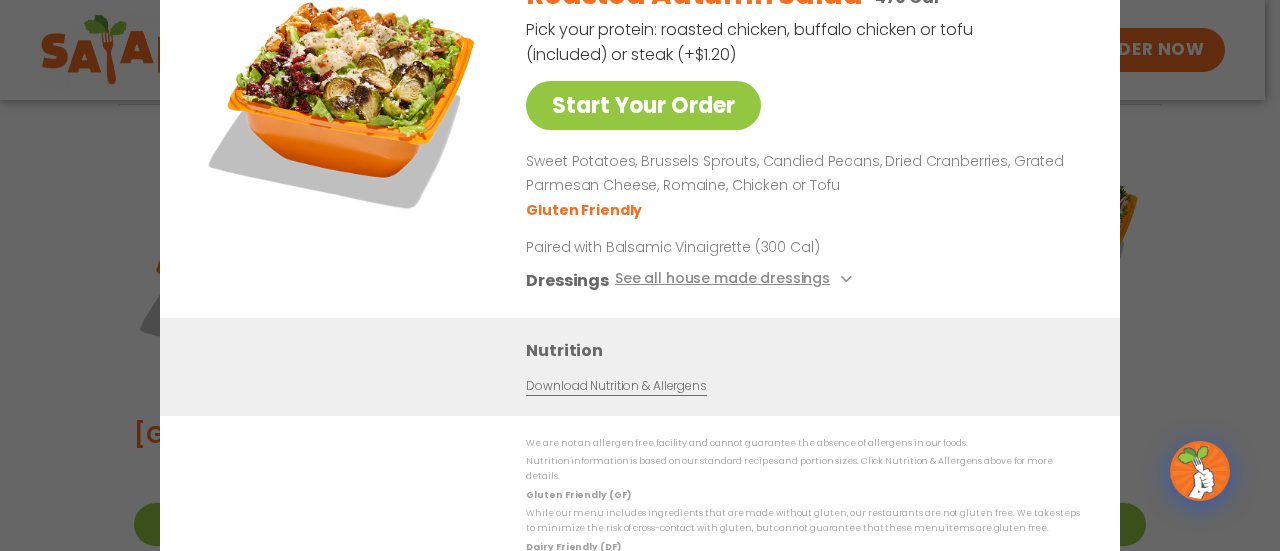 click on "Start Your Order Roasted Autumn Salad  470 Cal  Pick your protein: roasted chicken, buffalo chicken or tofu (included) or steak (+$1.20)   Start Your Order Sweet Potatoes, Brussels Sprouts, Candied Pecans, Dried Cranberries, Grated Parmesan Cheese, Romaine, Chicken or Tofu Gluten Friendly Paired with Balsamic Vinaigrette (300 Cal) Dressings   See all house made dressings    Caesar GF   Balsamic Vinaigrette GF DF V   BBQ Ranch GF   Creamy Blue Cheese GF   Creamy Greek GF   Jalapeño Ranch GF   Ranch GF   Thai Peanut GF DF Nutrition   Download Nutrition & Allergens We are not an allergen free facility and cannot guarantee the absence of allergens in our foods. Nutrition information is based on our standard recipes and portion sizes. Click Nutrition & Allergens above for more details. Gluten Friendly (GF) Dairy Friendly (DF)" at bounding box center (640, 275) 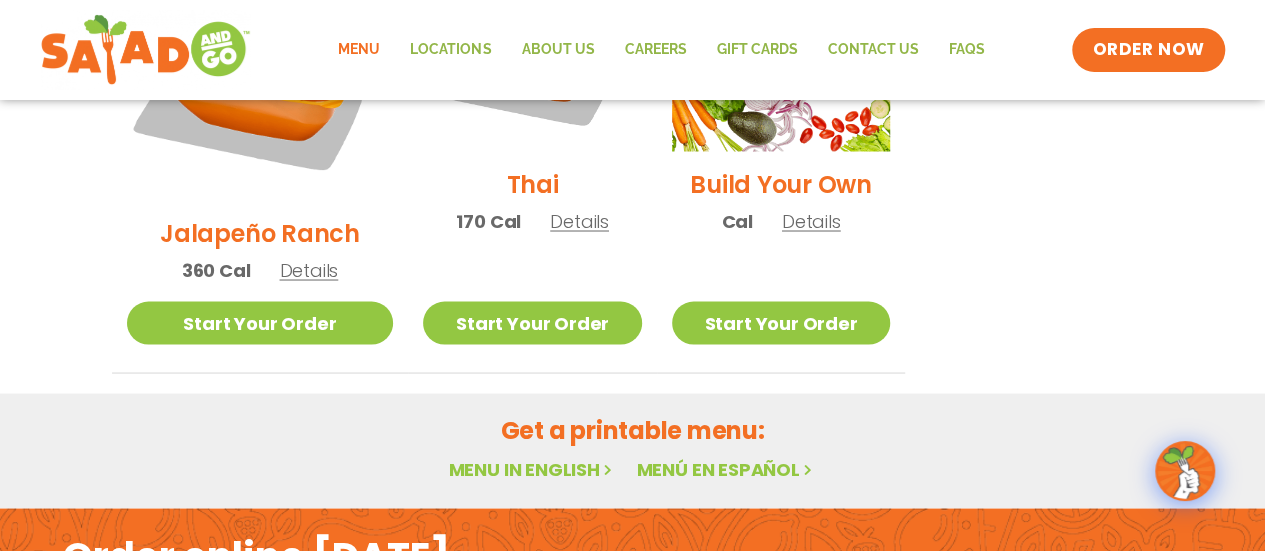scroll, scrollTop: 1857, scrollLeft: 0, axis: vertical 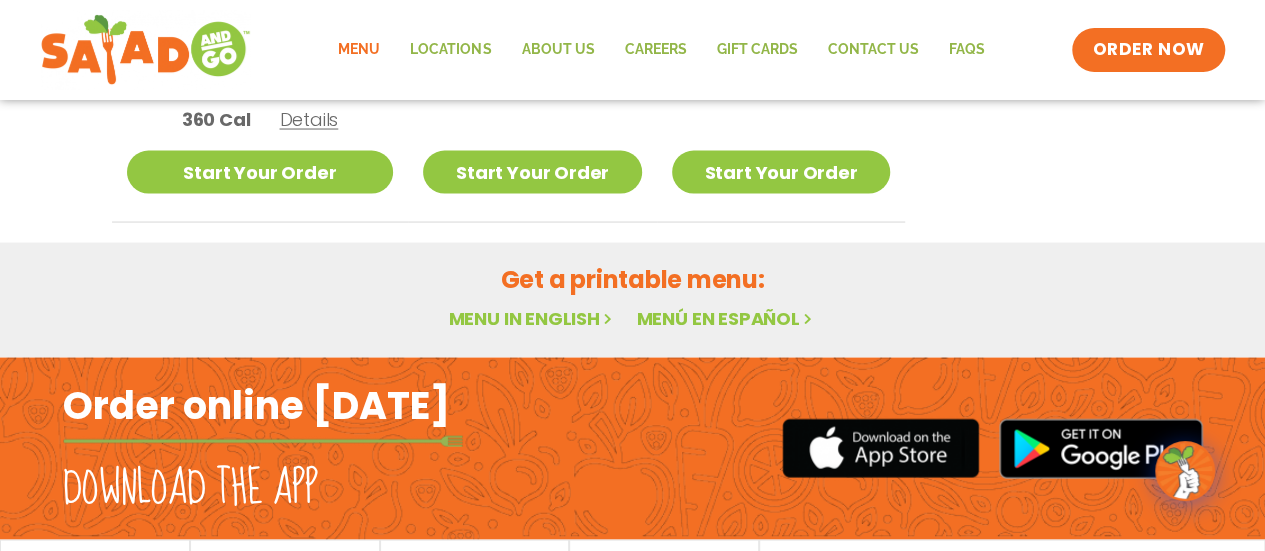 click on "Menu in English" at bounding box center [532, 317] 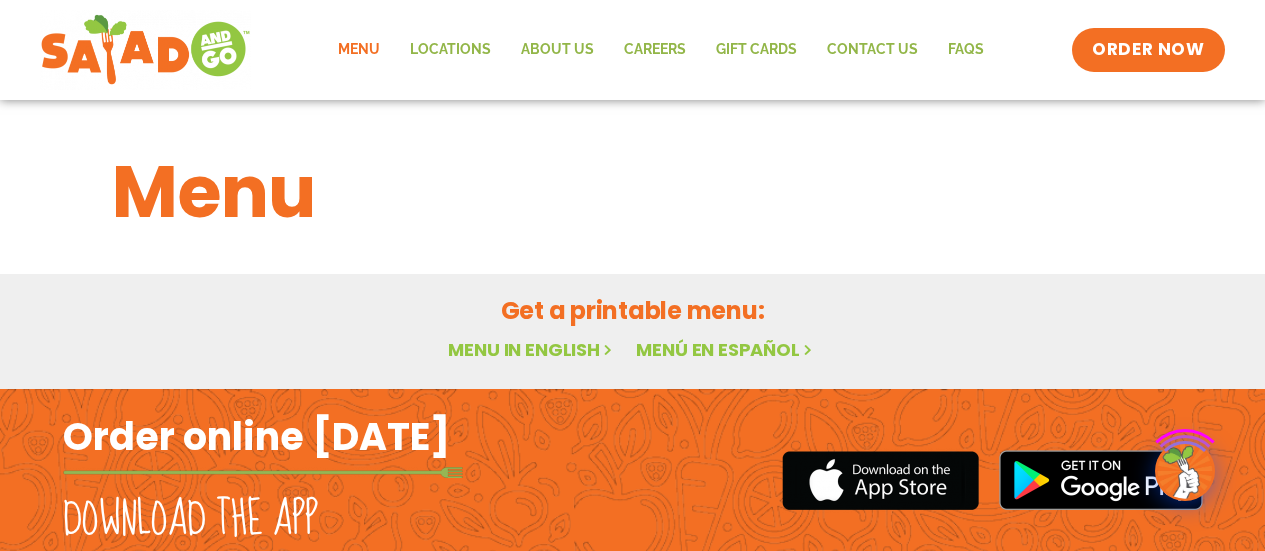 scroll, scrollTop: 0, scrollLeft: 0, axis: both 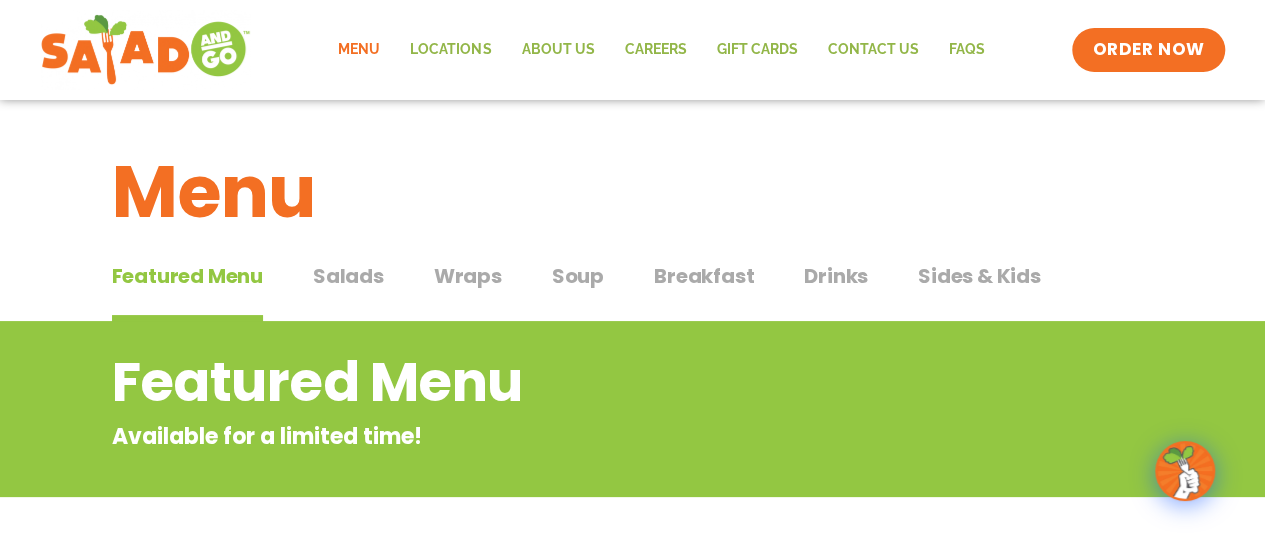click on "Salads" at bounding box center (348, 276) 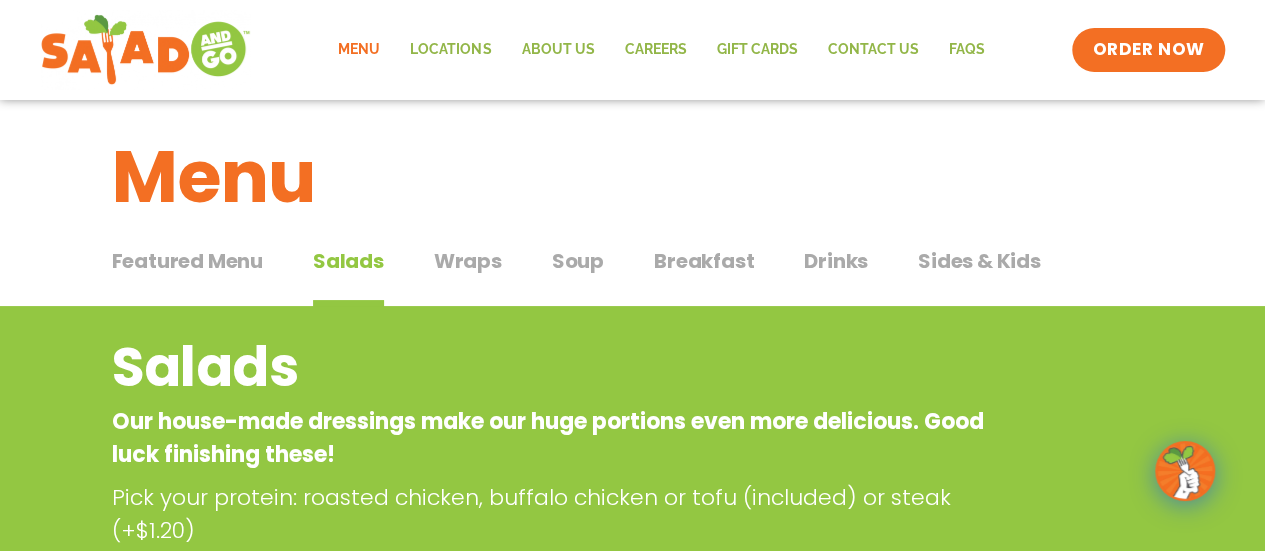 scroll, scrollTop: 0, scrollLeft: 0, axis: both 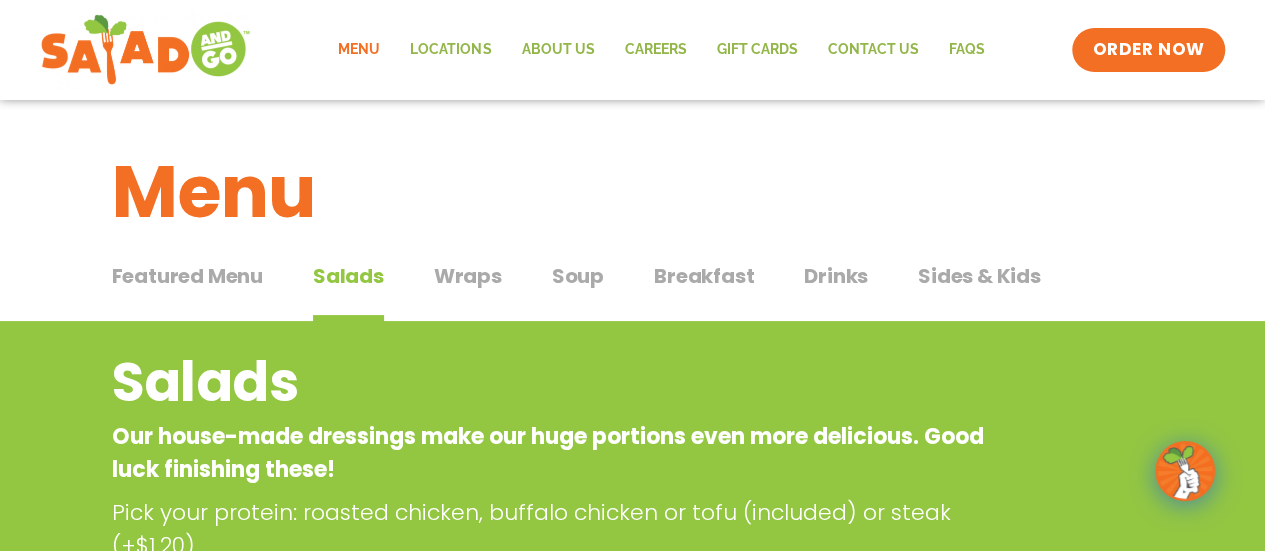 click on "Soup" at bounding box center (578, 276) 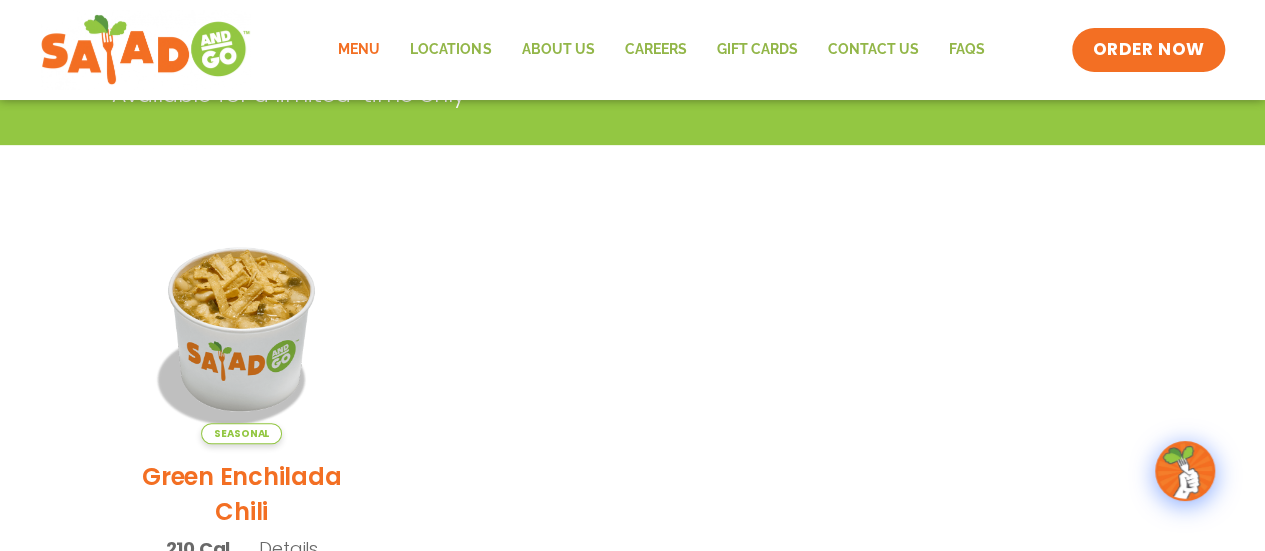 scroll, scrollTop: 0, scrollLeft: 0, axis: both 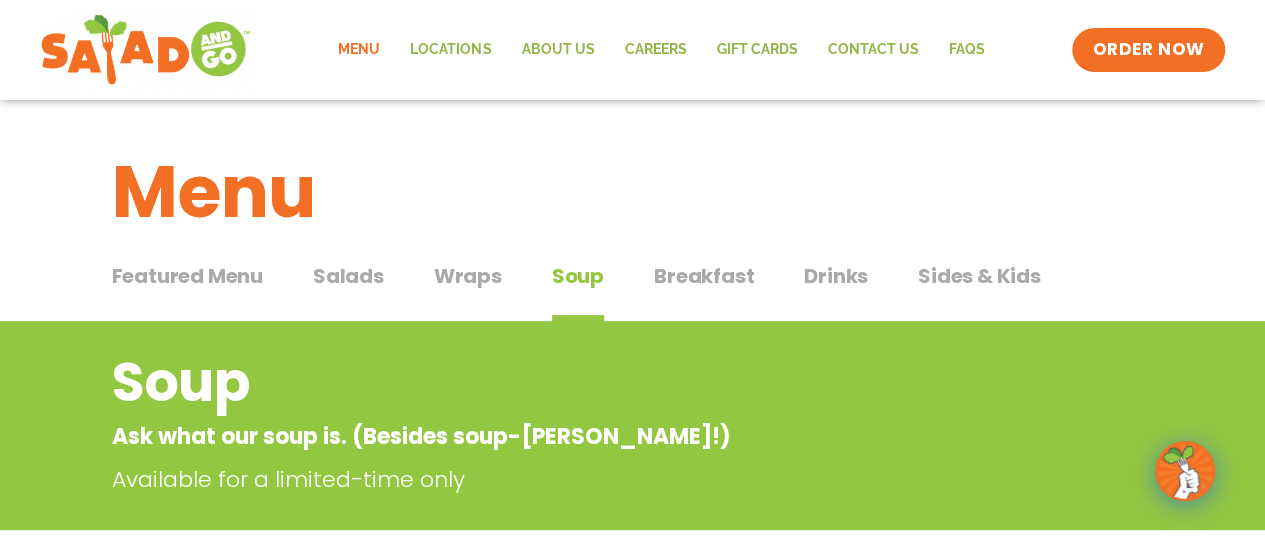 click on "Breakfast" at bounding box center [704, 276] 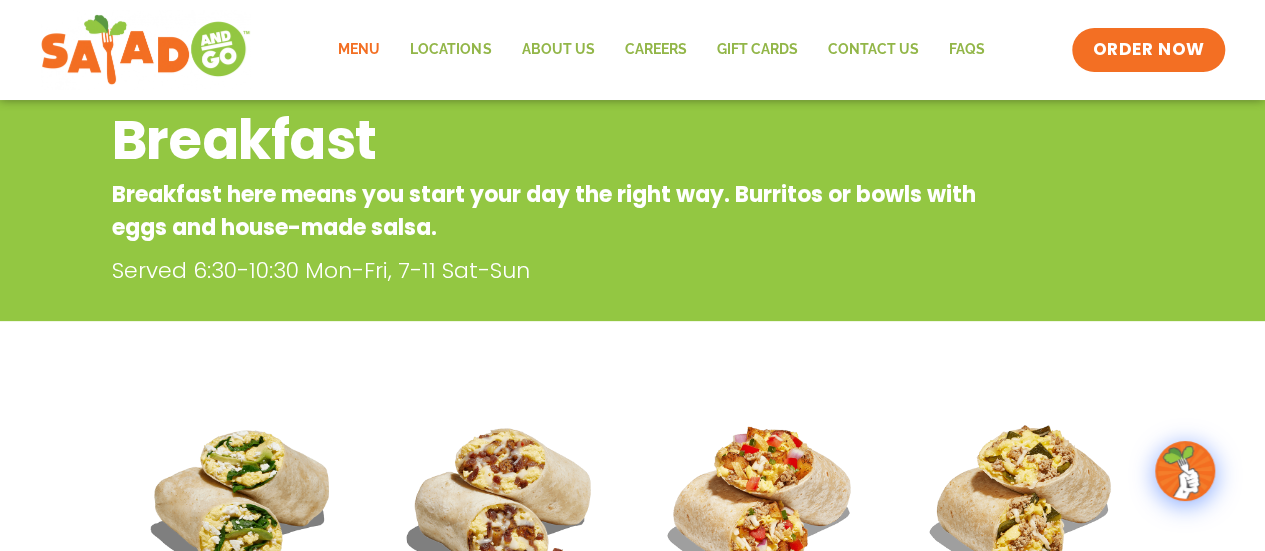 scroll, scrollTop: 0, scrollLeft: 0, axis: both 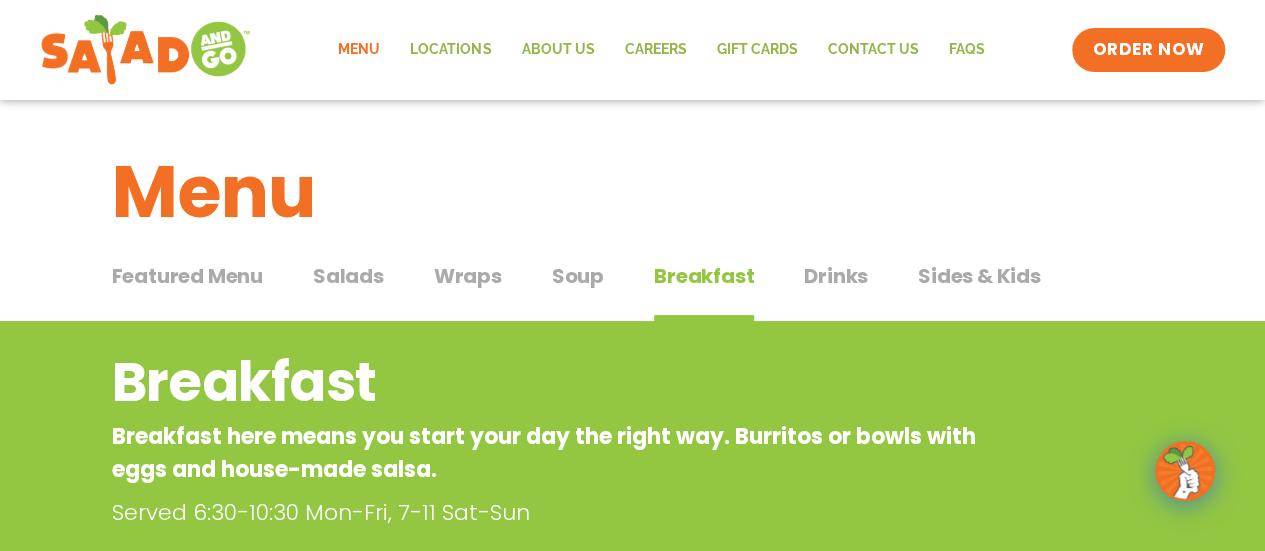 click on "Drinks" at bounding box center (836, 276) 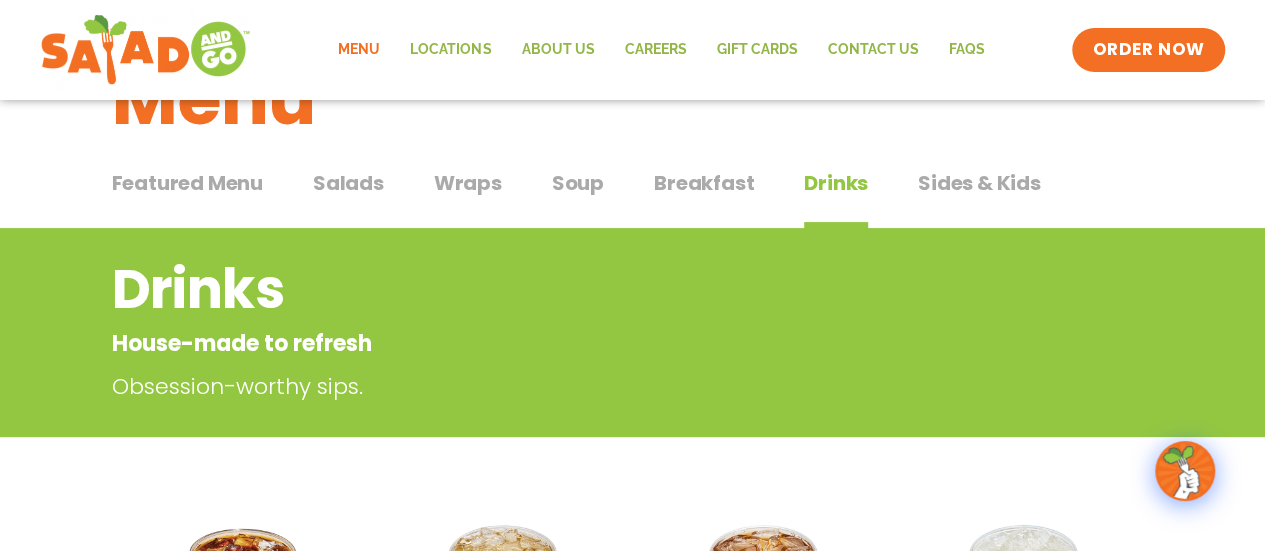 scroll, scrollTop: 0, scrollLeft: 0, axis: both 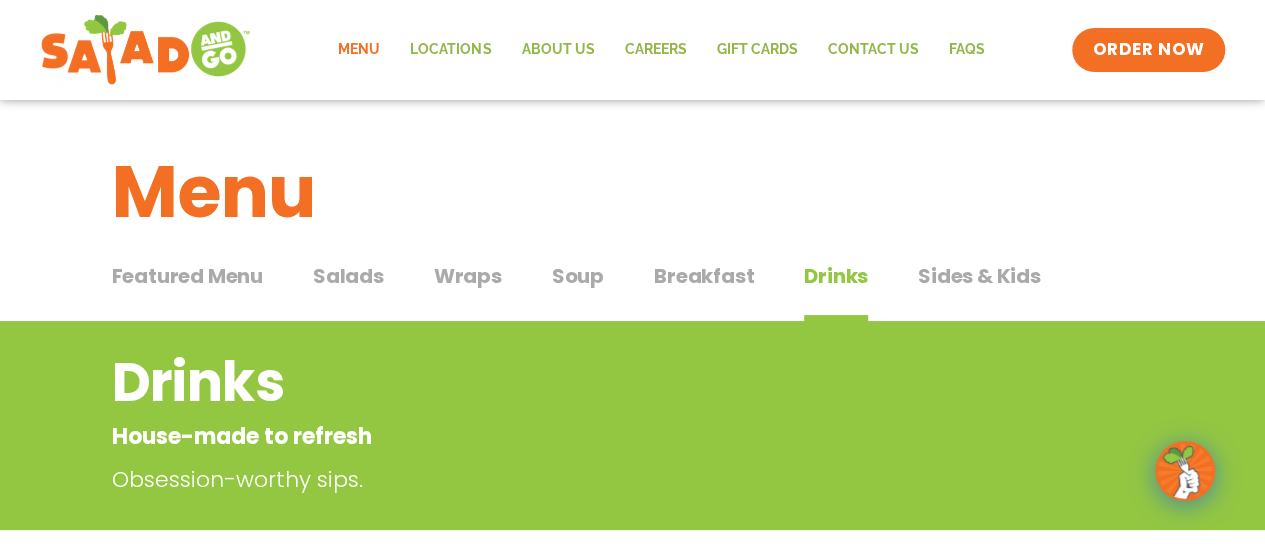 click on "Sides & Kids" at bounding box center (979, 276) 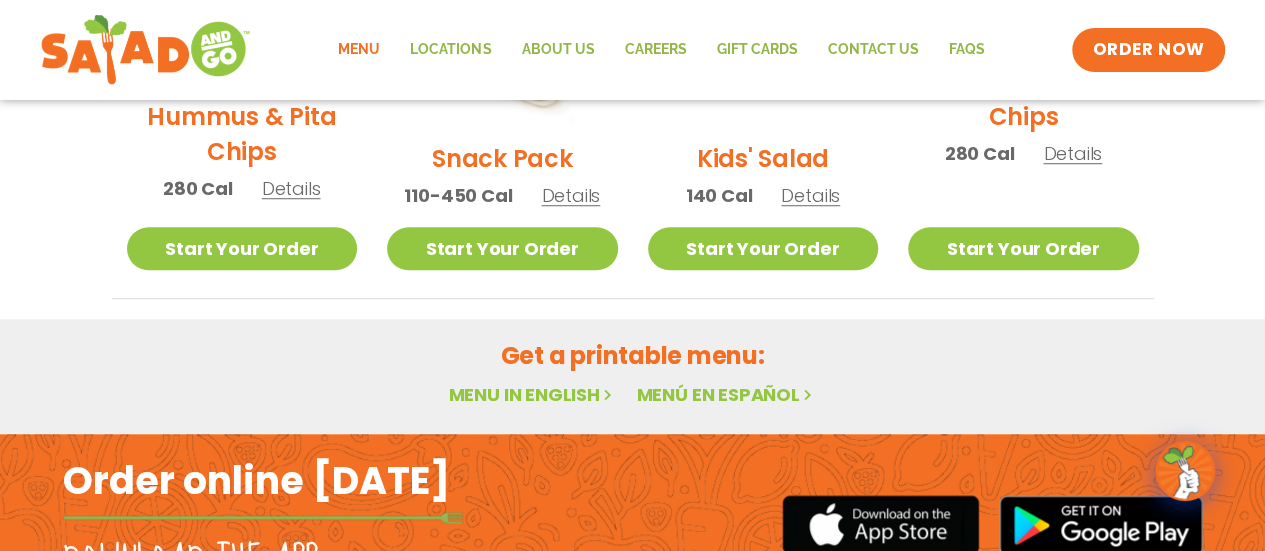scroll, scrollTop: 702, scrollLeft: 0, axis: vertical 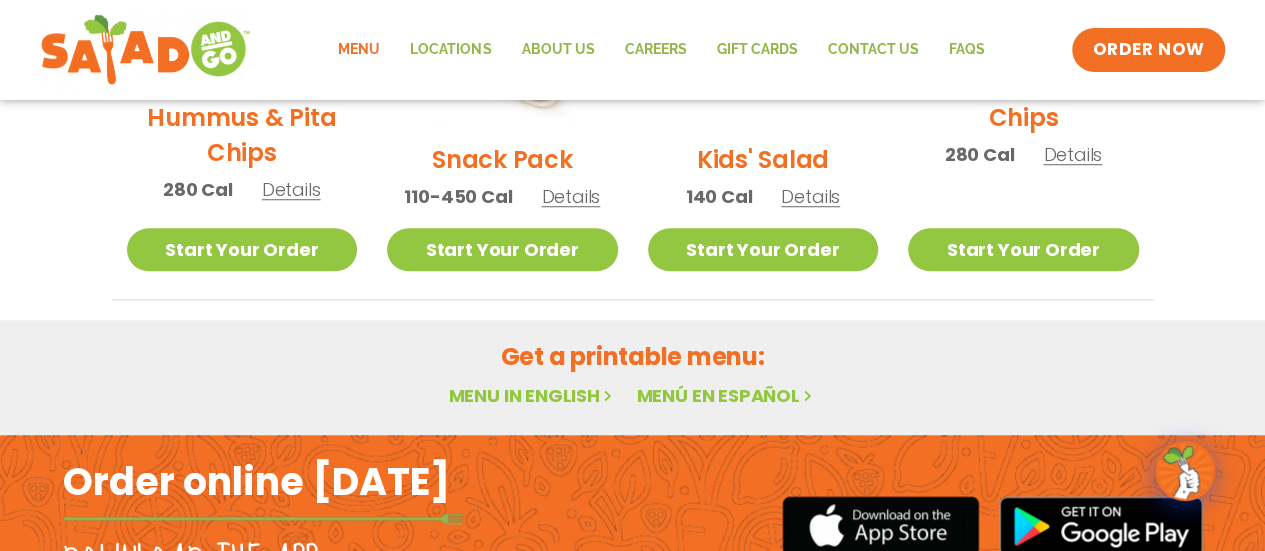 click at bounding box center [608, 395] 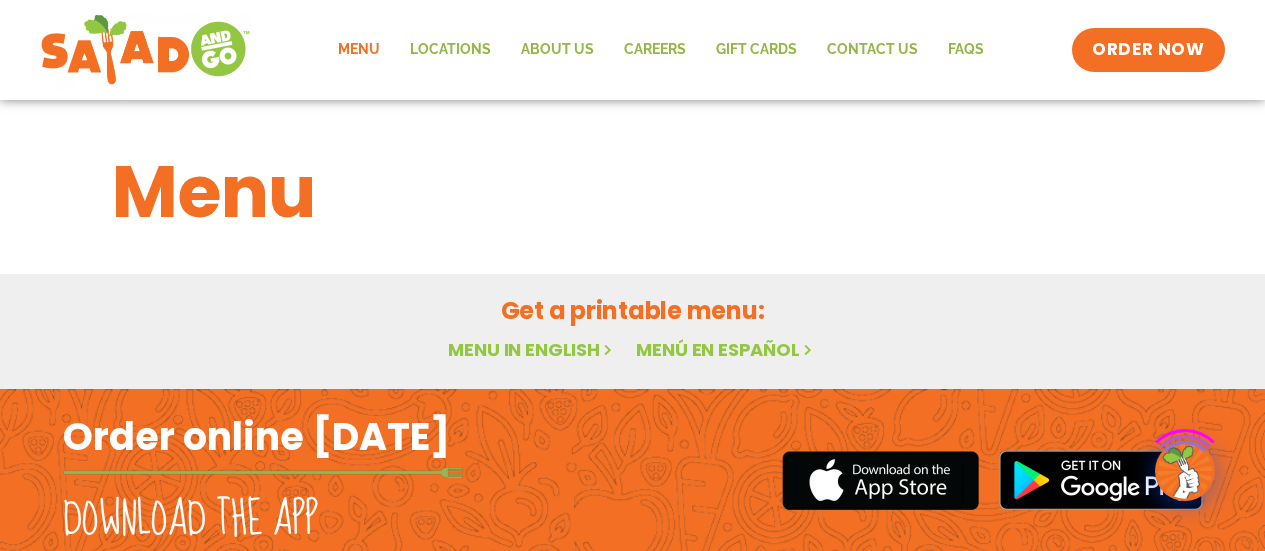 scroll, scrollTop: 0, scrollLeft: 0, axis: both 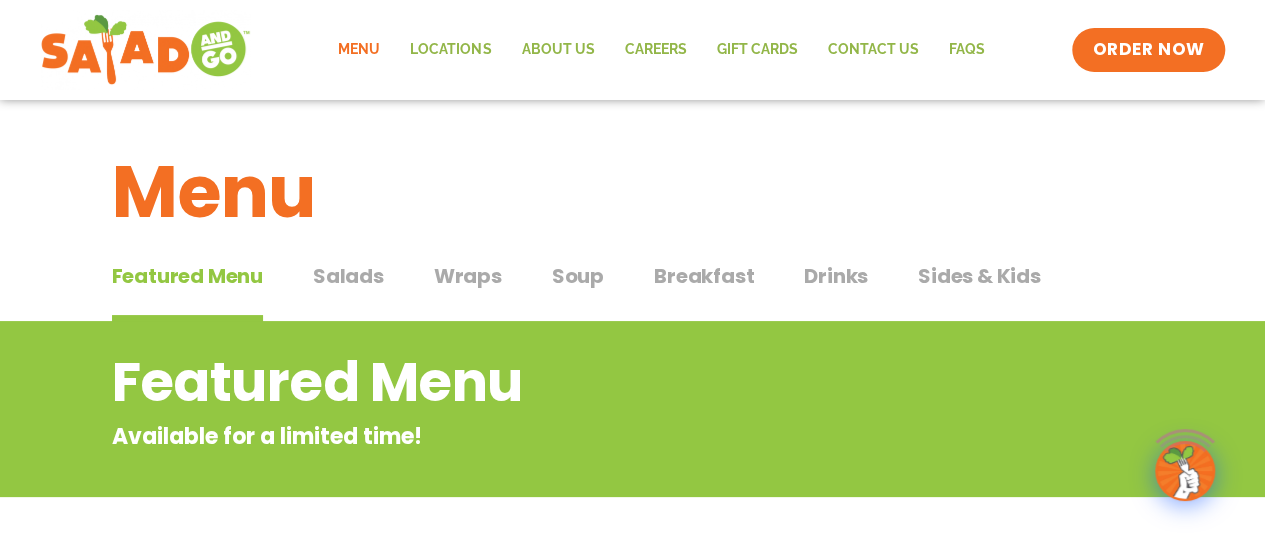 click on "Featured Menu" at bounding box center (552, 382) 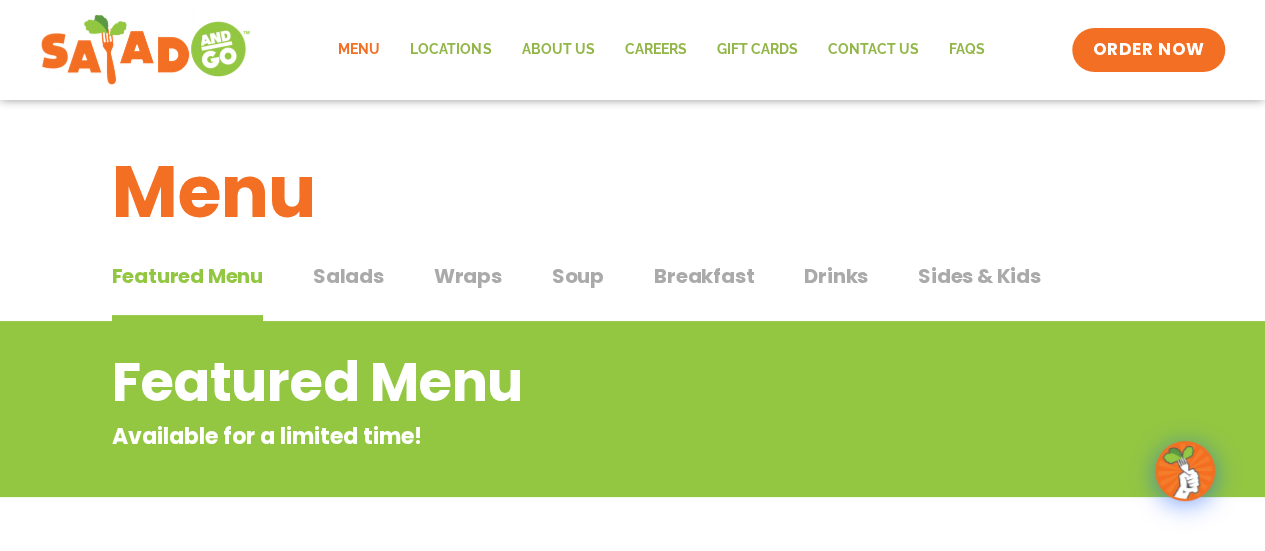 scroll, scrollTop: 55, scrollLeft: 0, axis: vertical 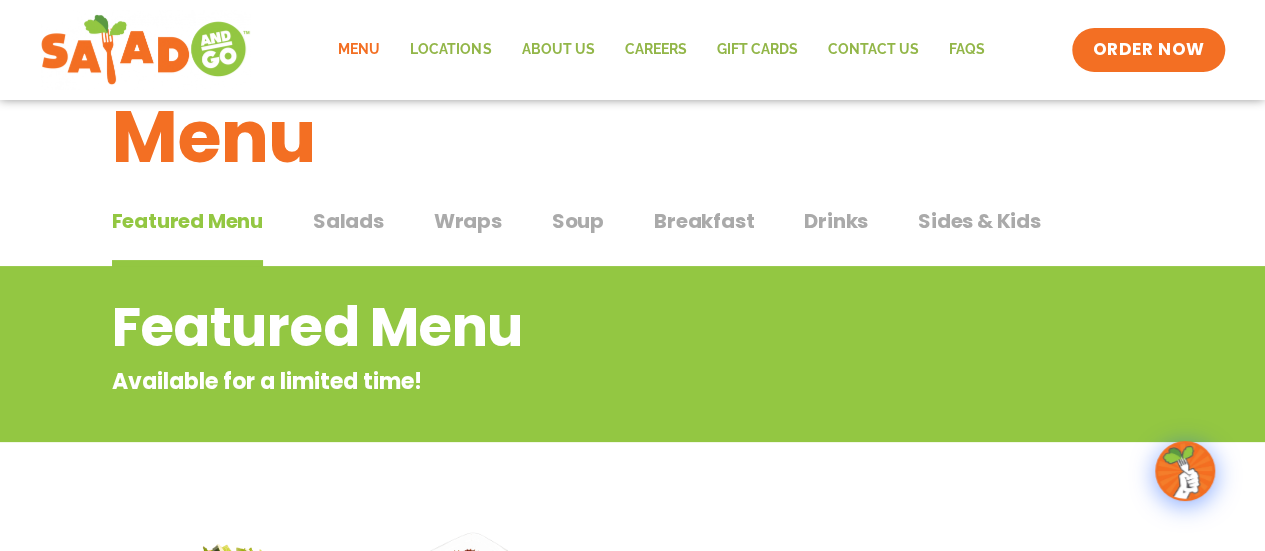 click on "Wraps" at bounding box center (468, 221) 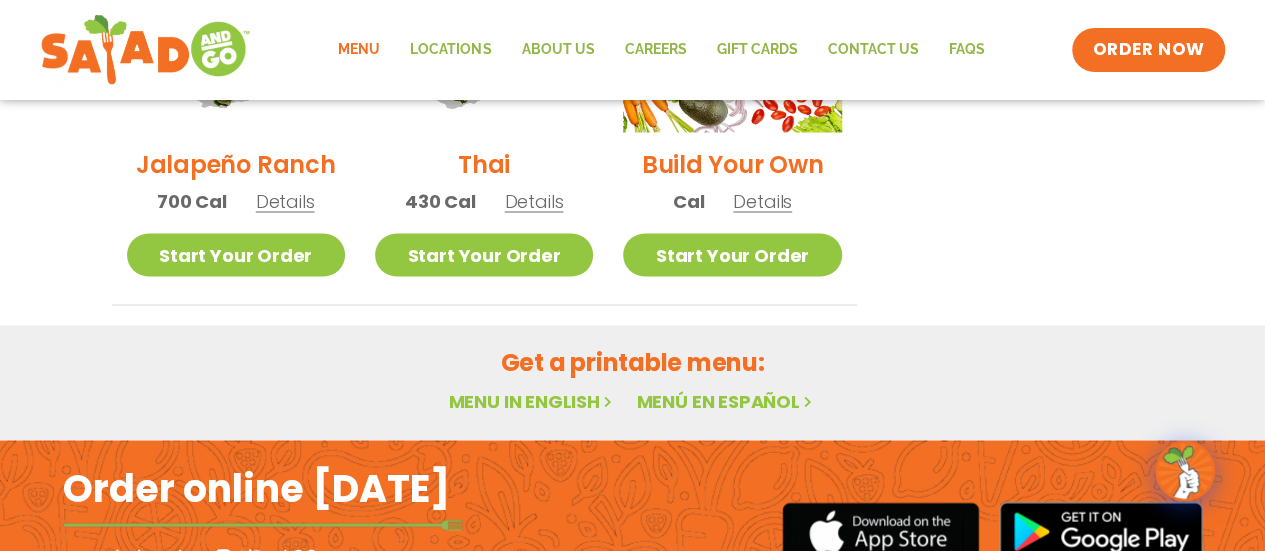 scroll, scrollTop: 1658, scrollLeft: 0, axis: vertical 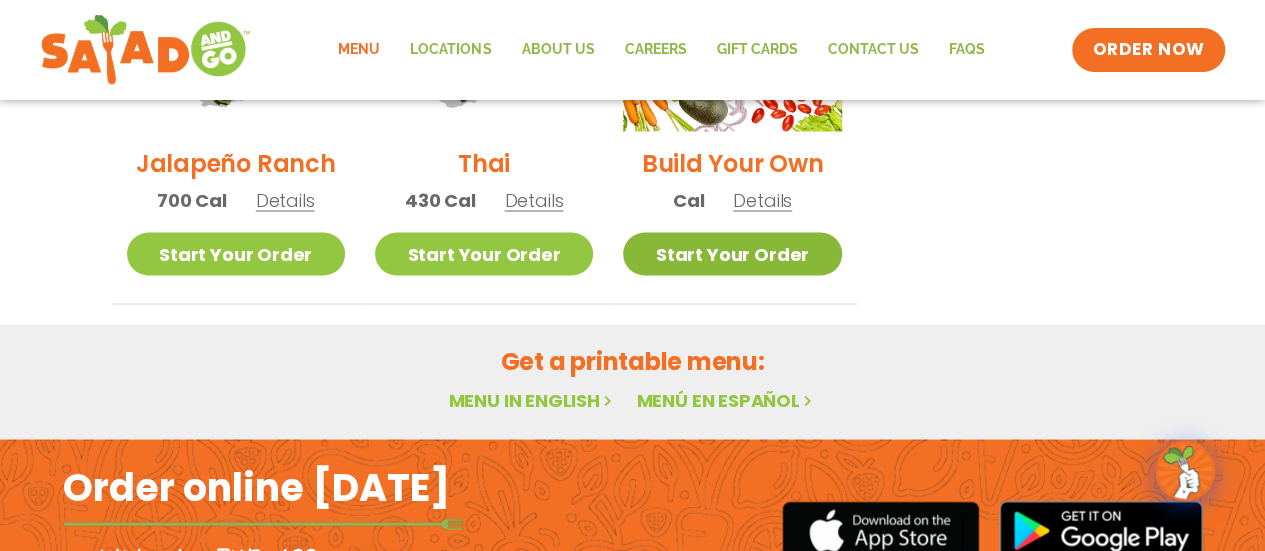 click on "Start Your Order" at bounding box center (732, 253) 